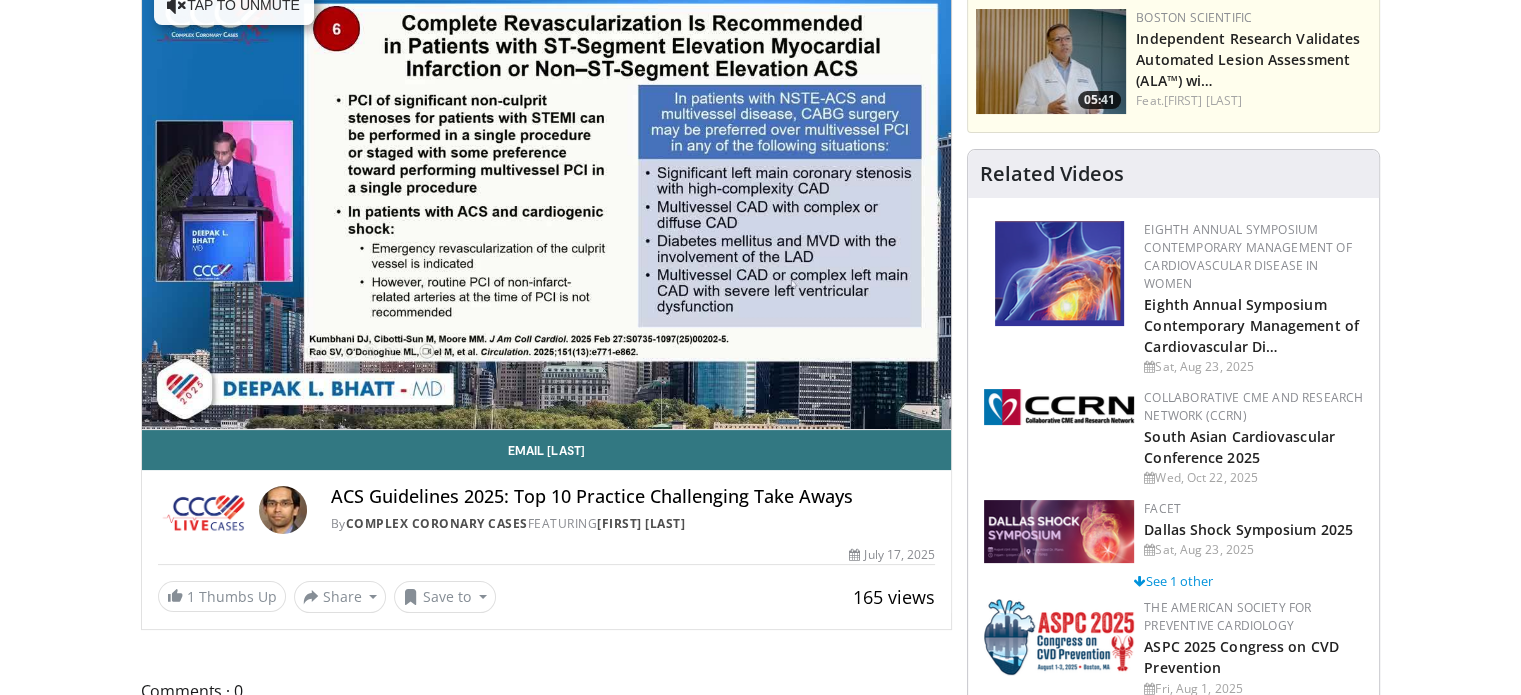 scroll, scrollTop: 200, scrollLeft: 0, axis: vertical 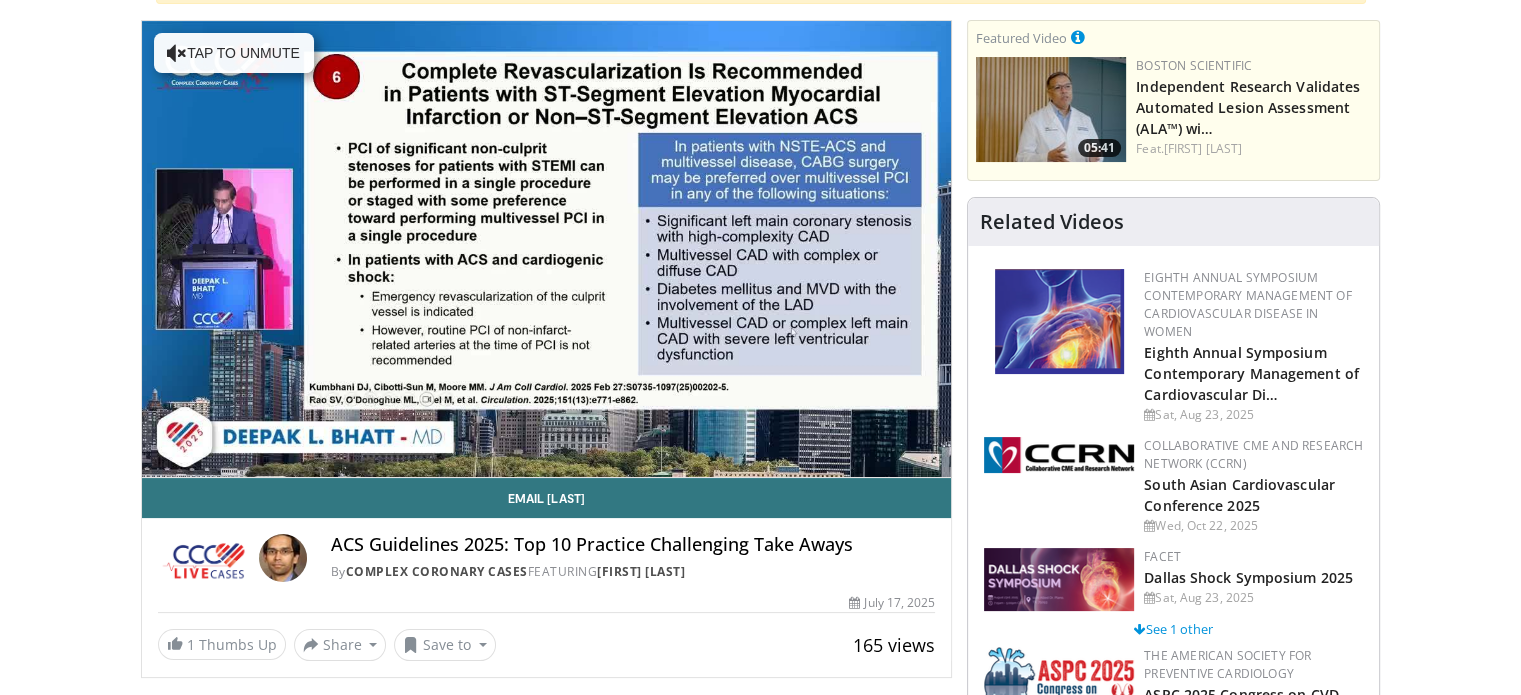 click on "10 seconds
Tap to unmute" at bounding box center (547, 249) 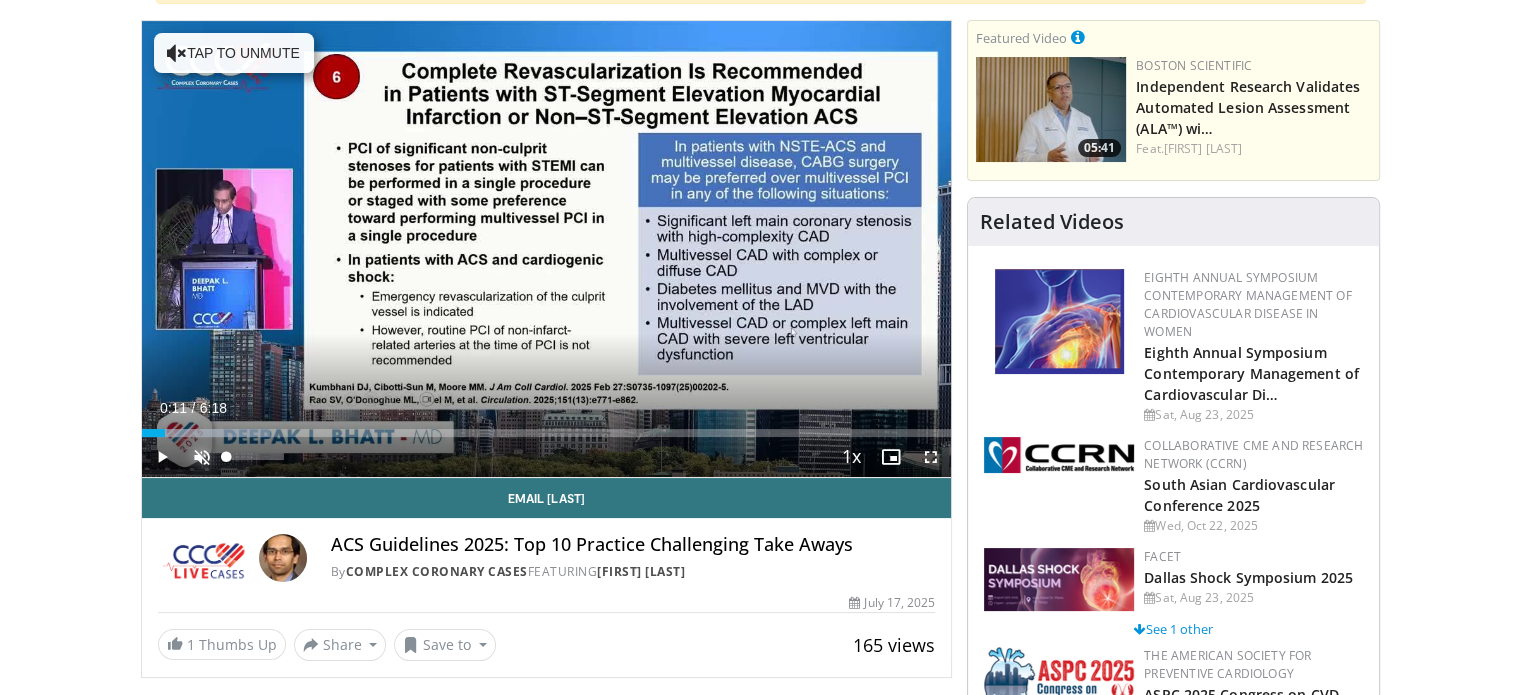 click at bounding box center (202, 457) 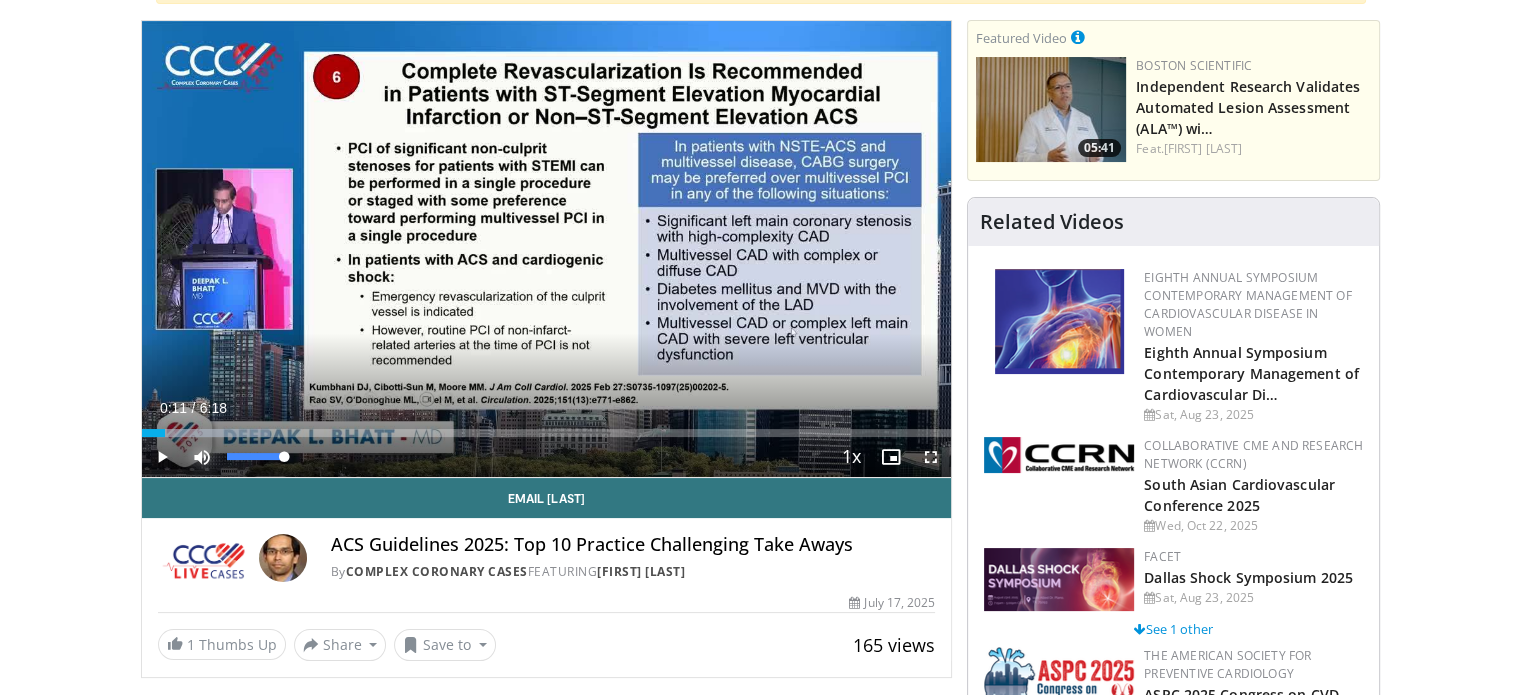 click at bounding box center (255, 456) 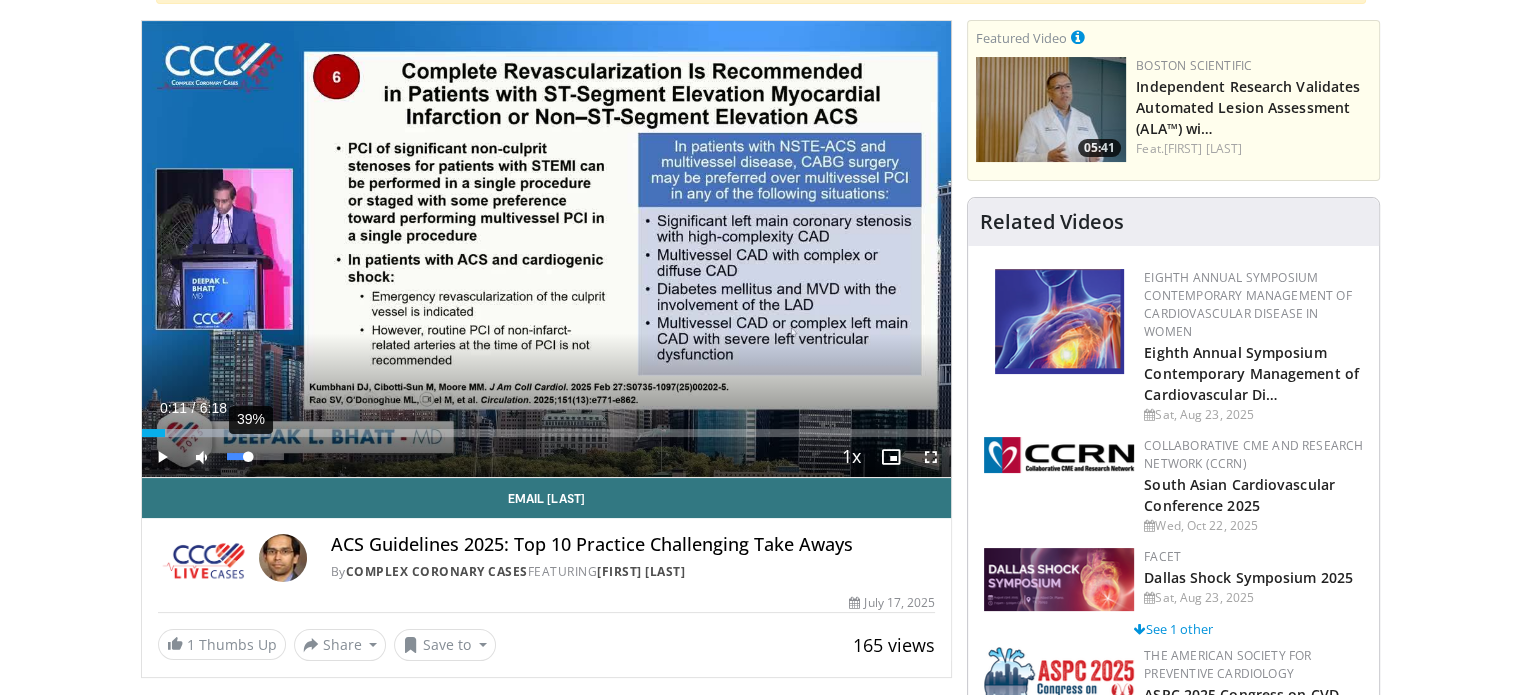 click on "39%" at bounding box center (255, 456) 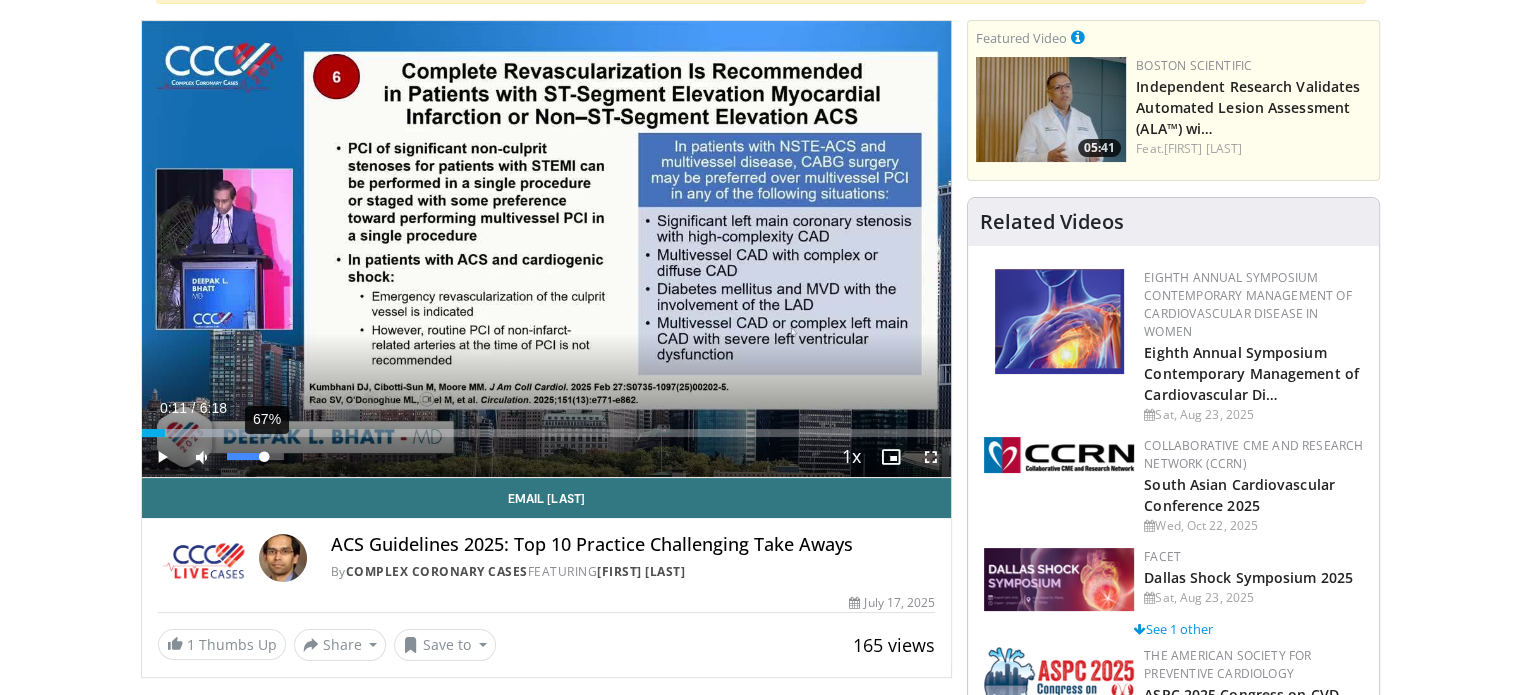 click on "67%" at bounding box center [255, 456] 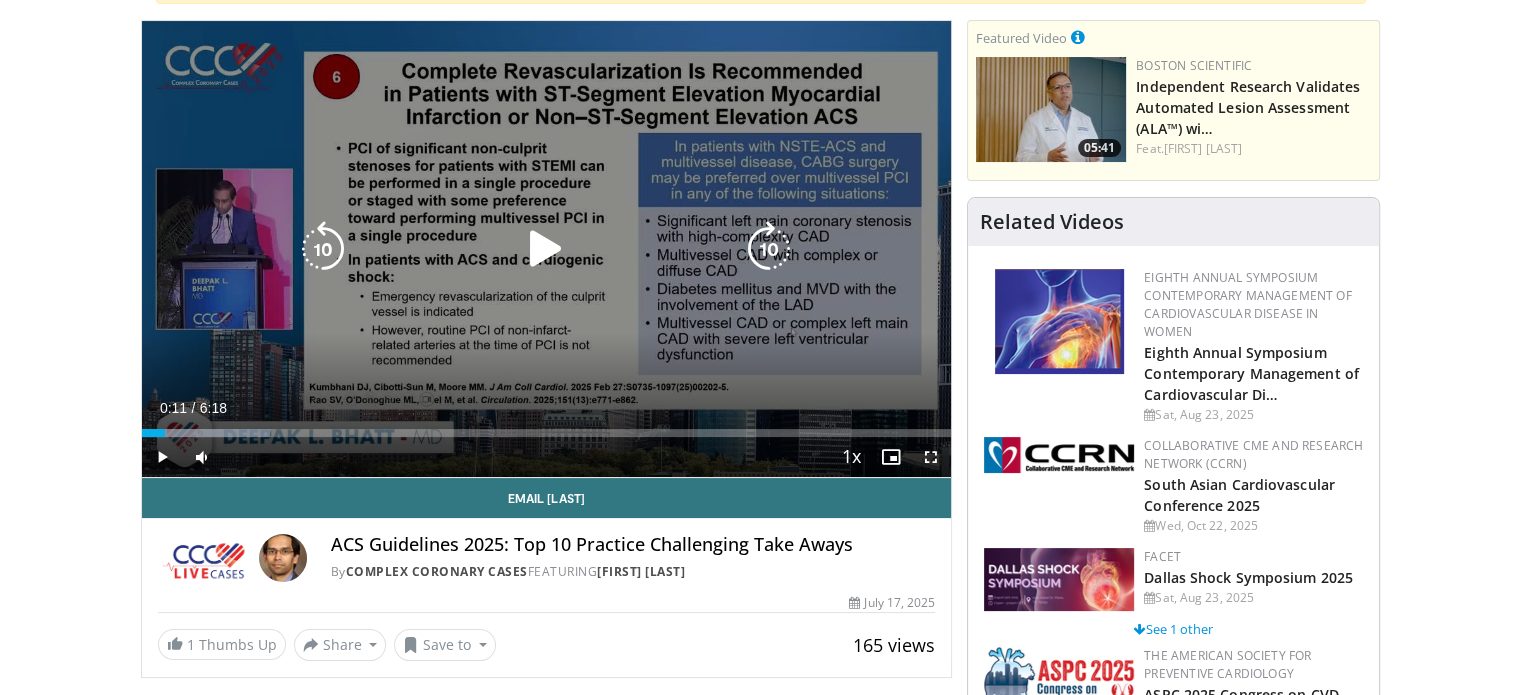 click at bounding box center [546, 249] 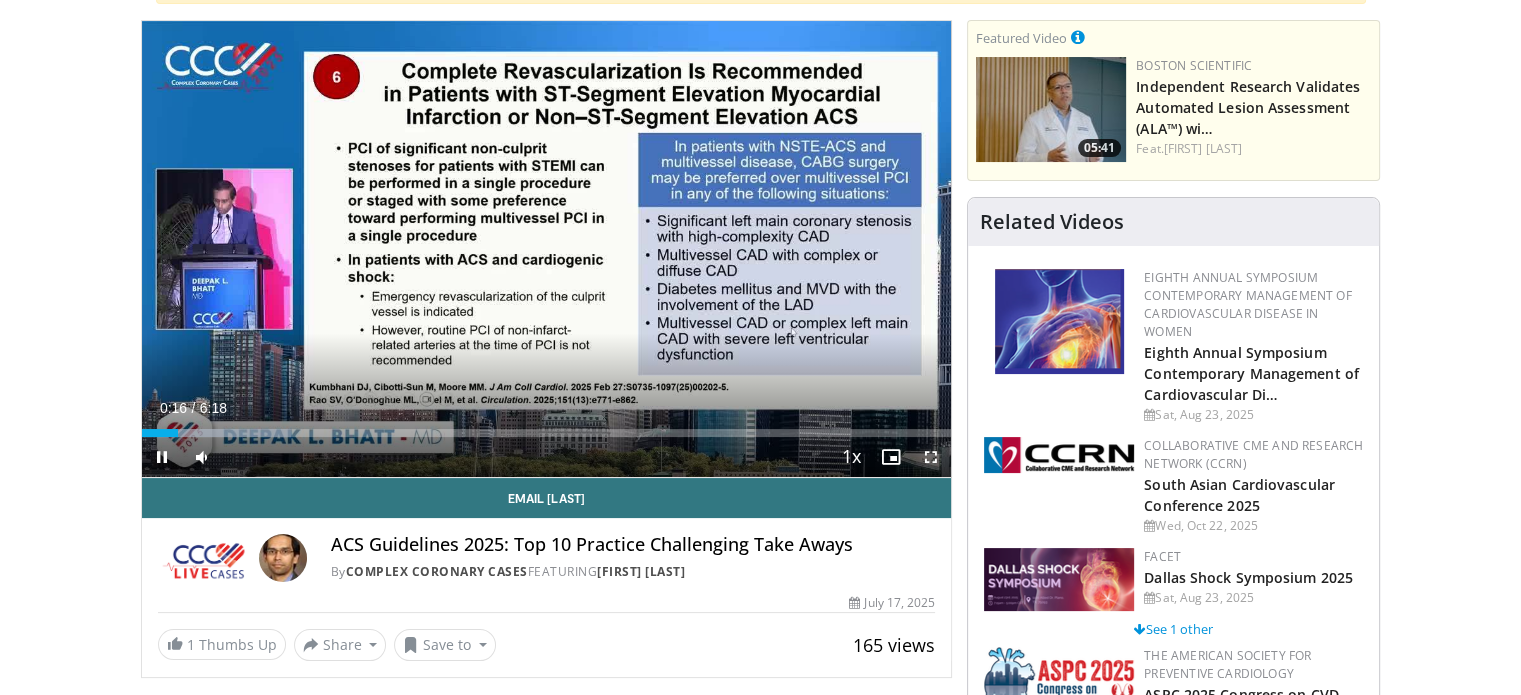 click at bounding box center (931, 457) 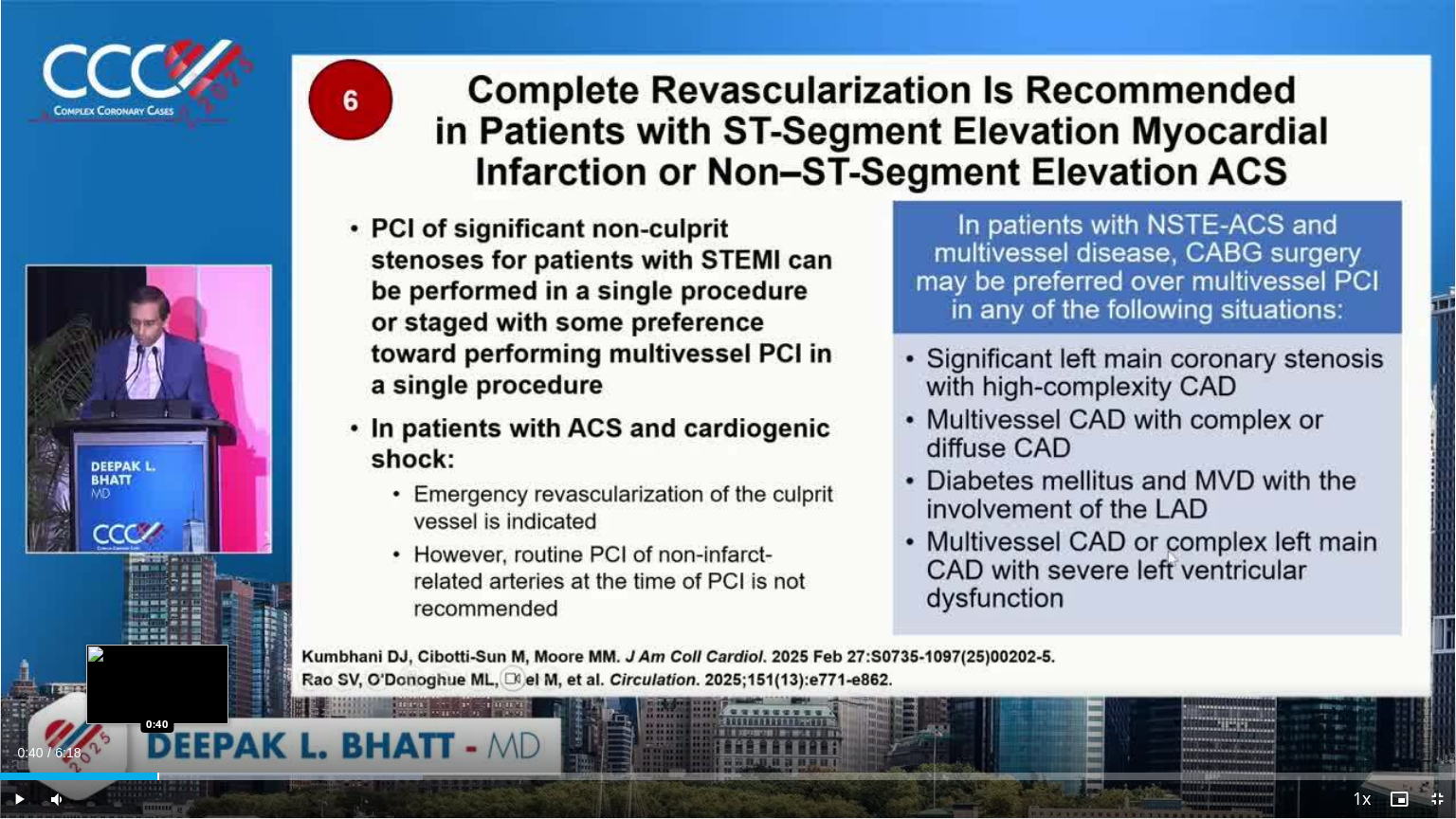 click at bounding box center [158, 776] 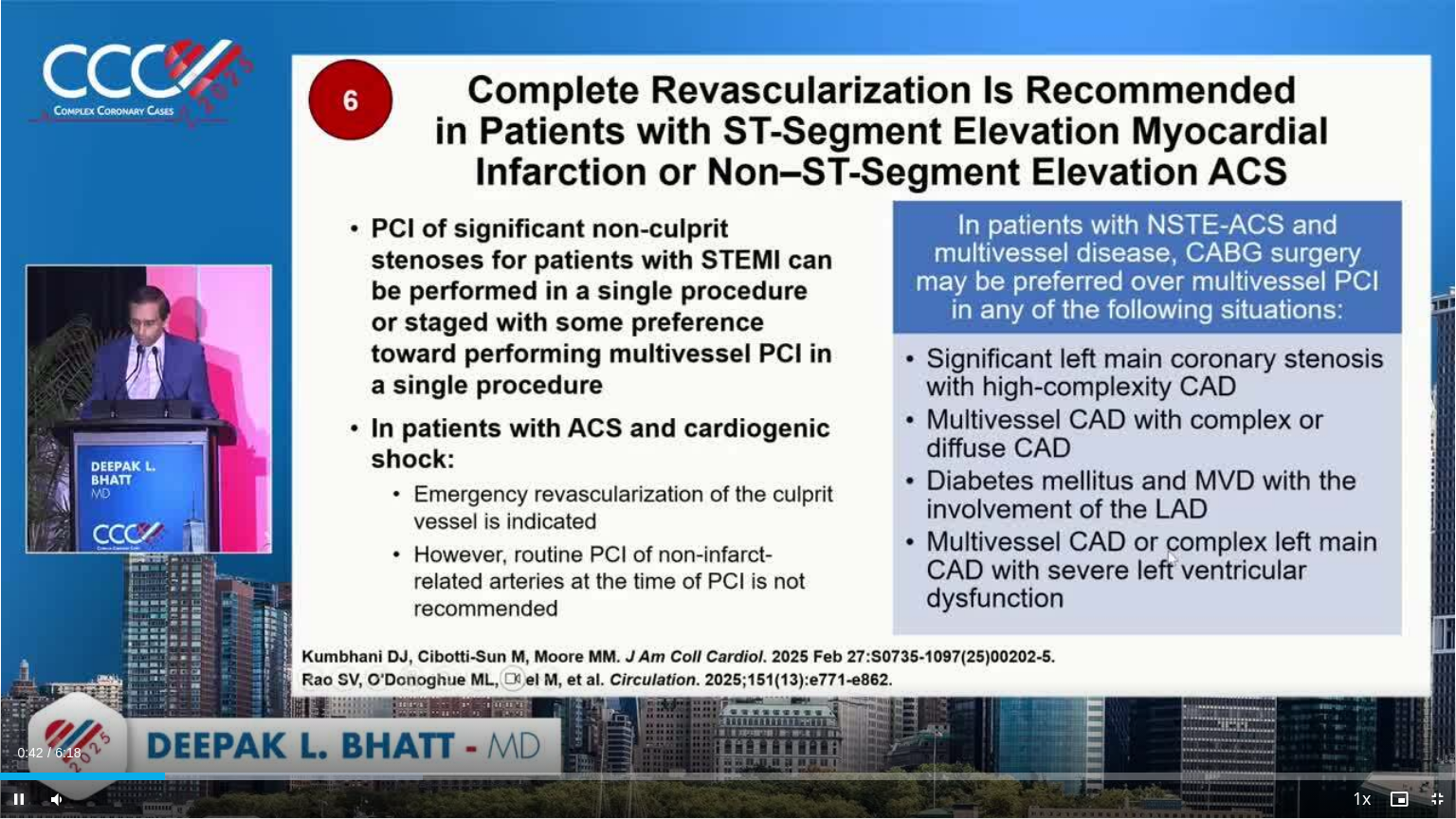 click at bounding box center (19, 799) 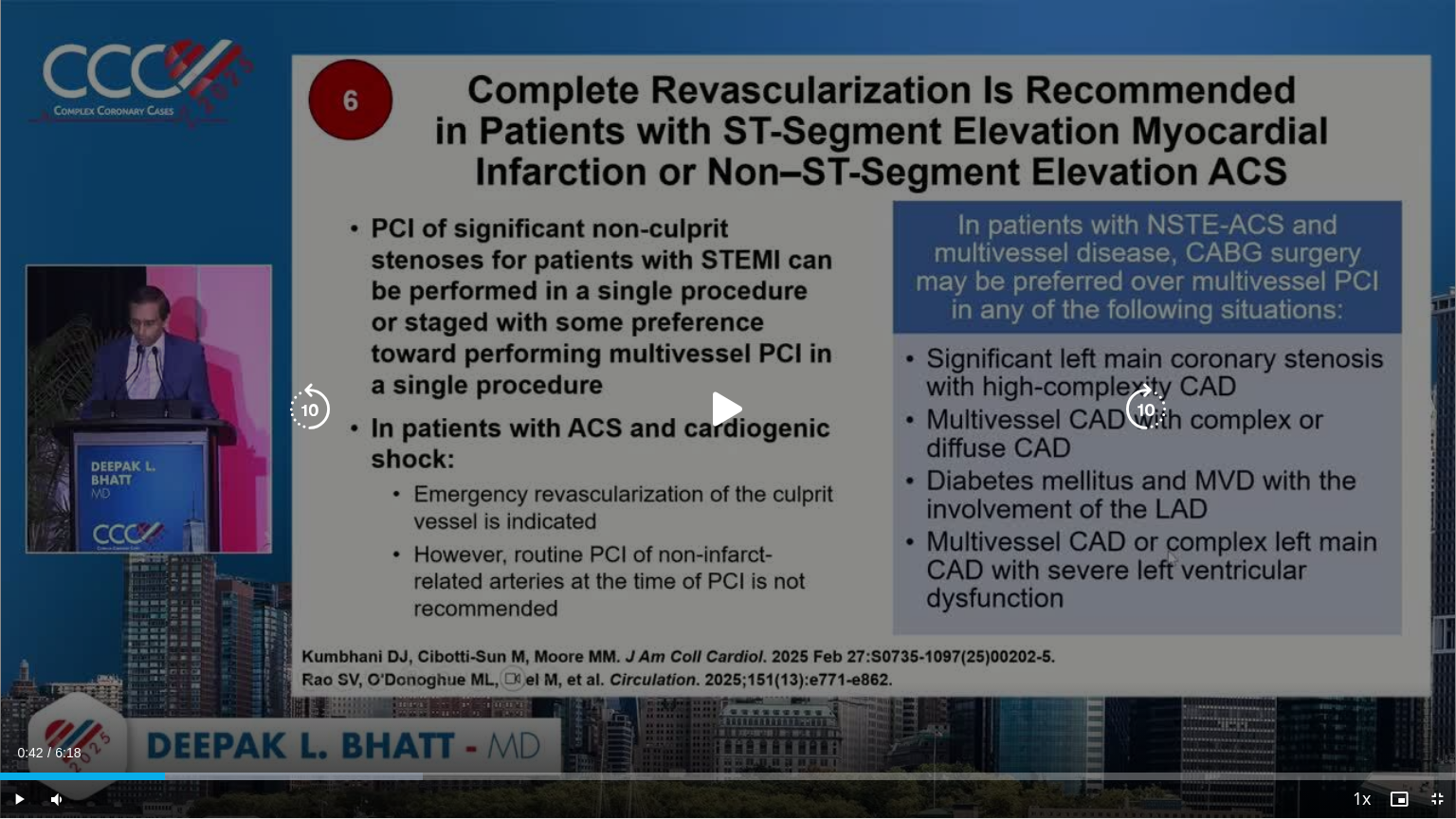 click at bounding box center (728, 410) 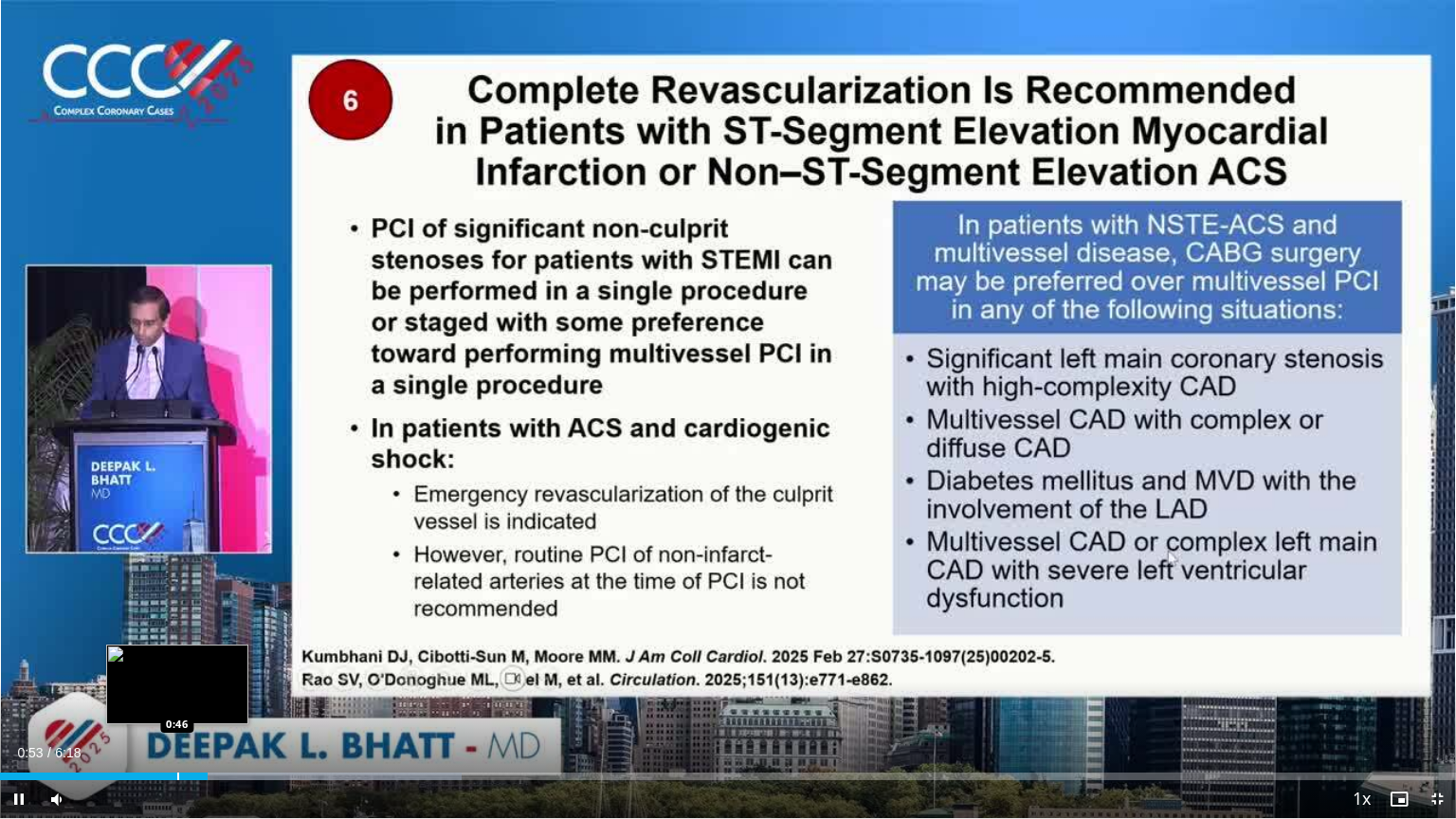 click at bounding box center [178, 776] 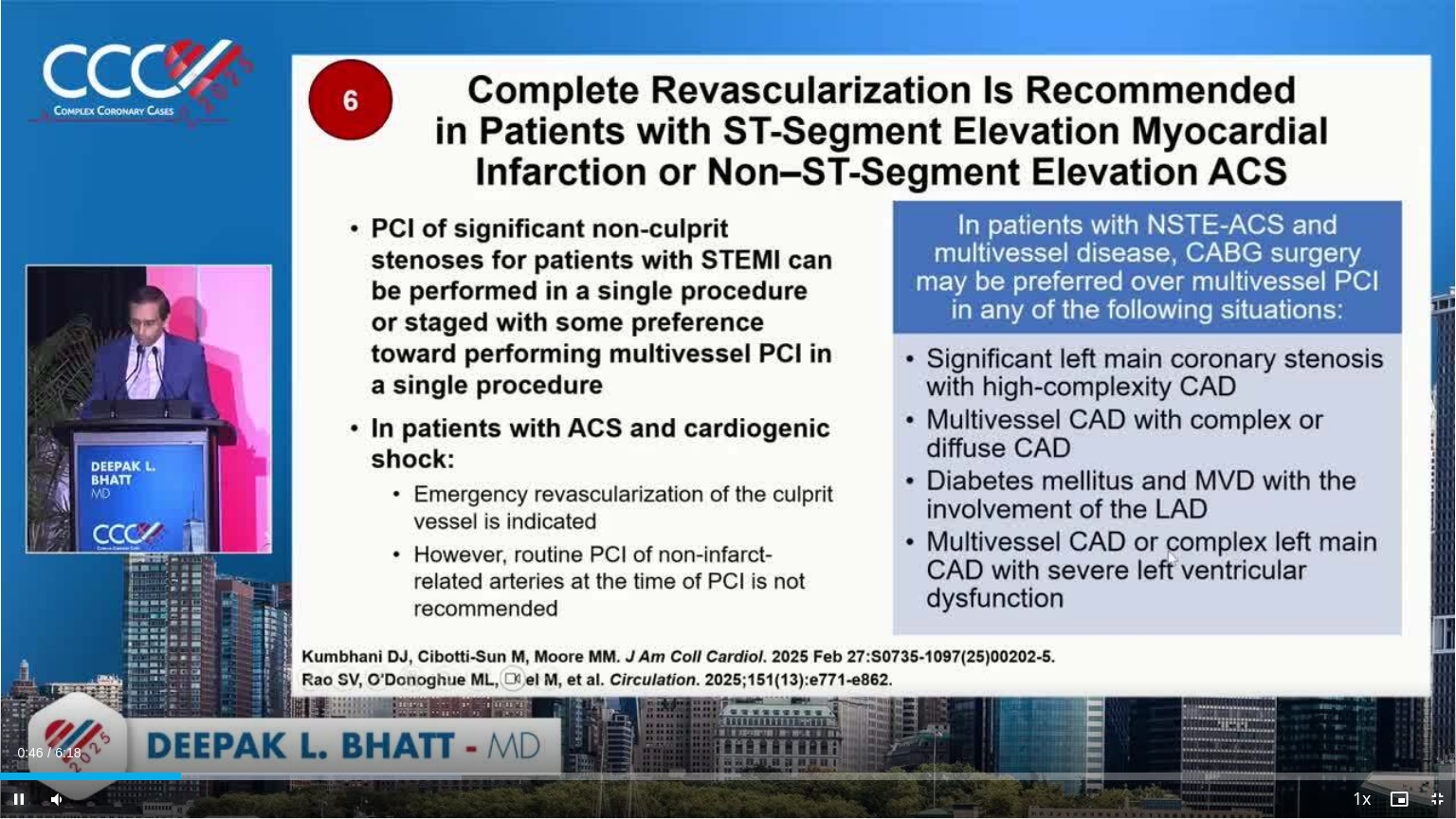 click at bounding box center (19, 799) 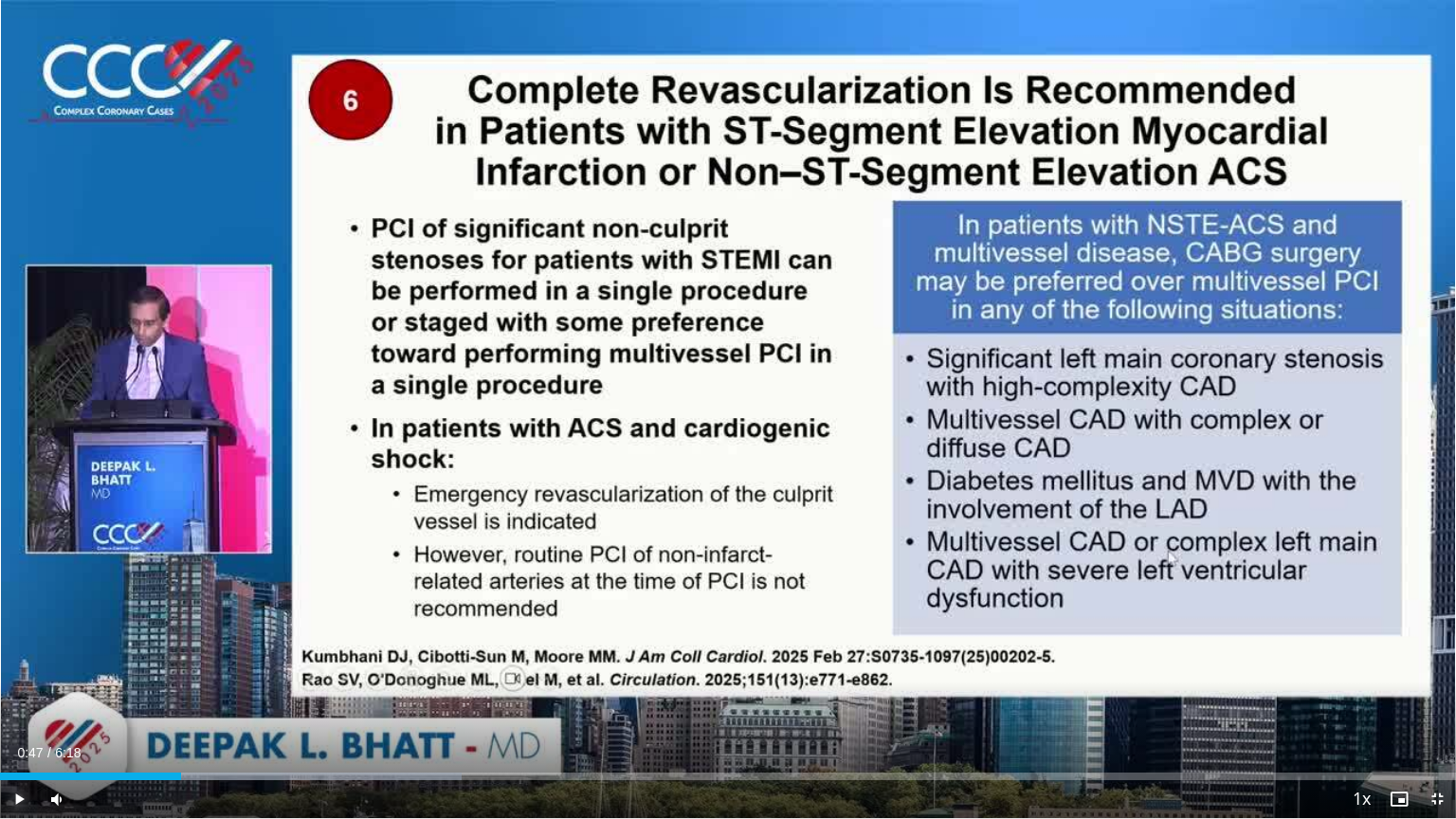 click at bounding box center [19, 799] 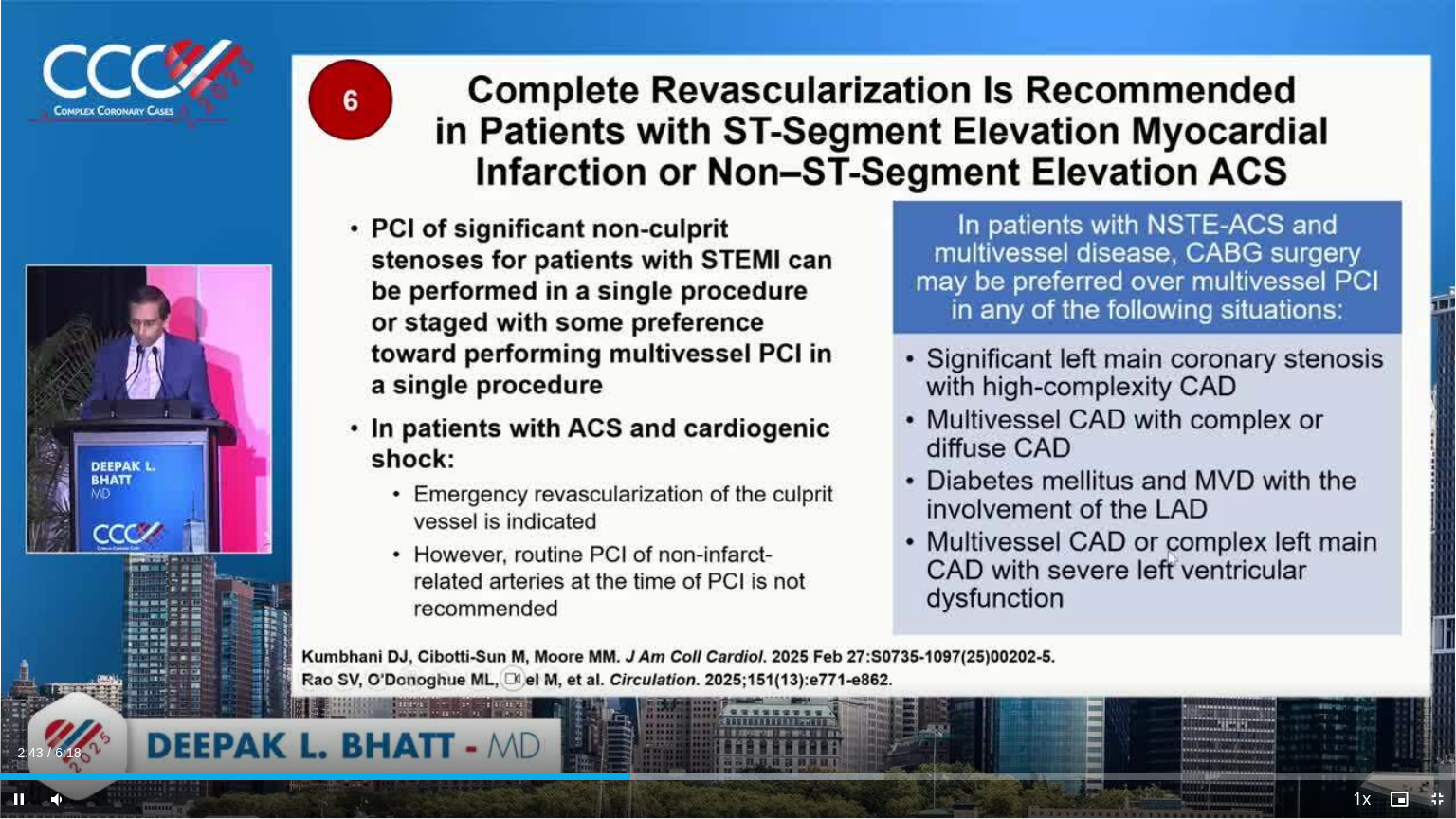 click at bounding box center (1437, 799) 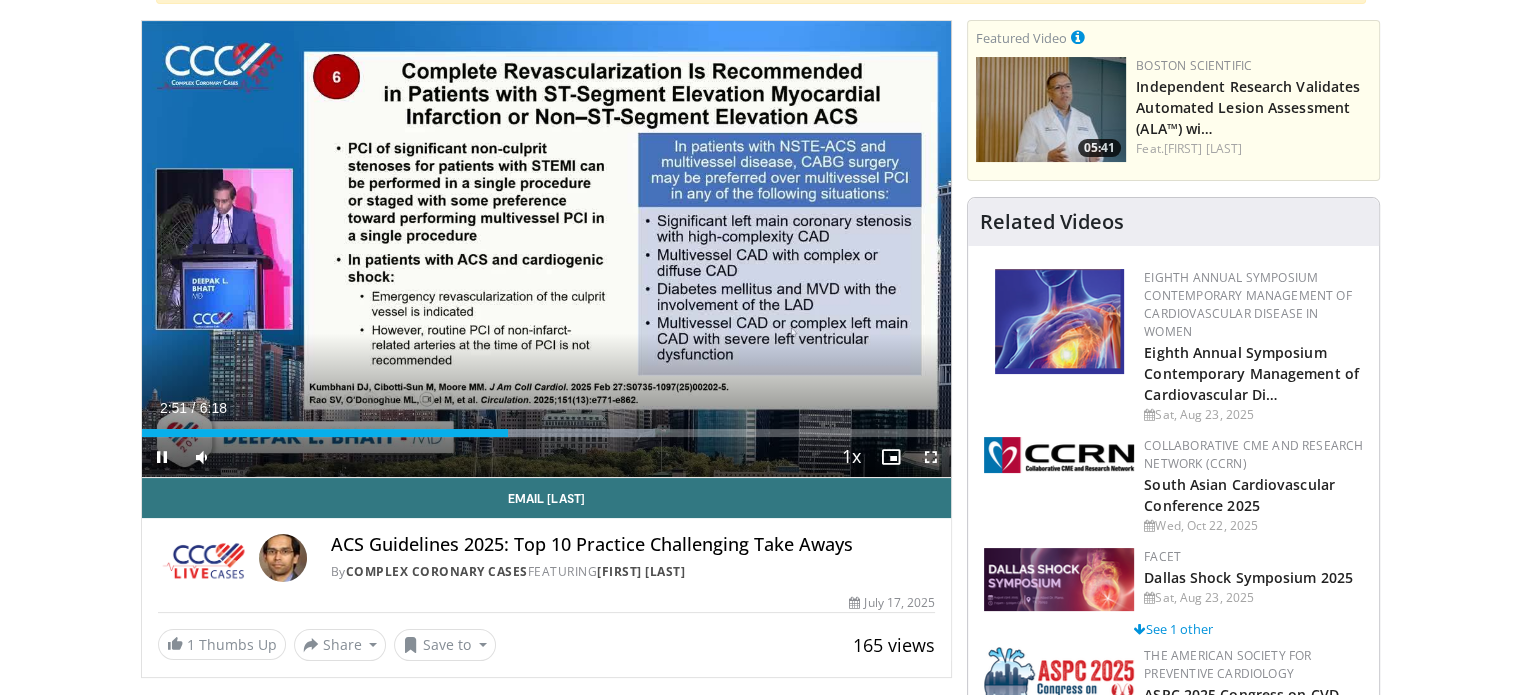 click at bounding box center [931, 457] 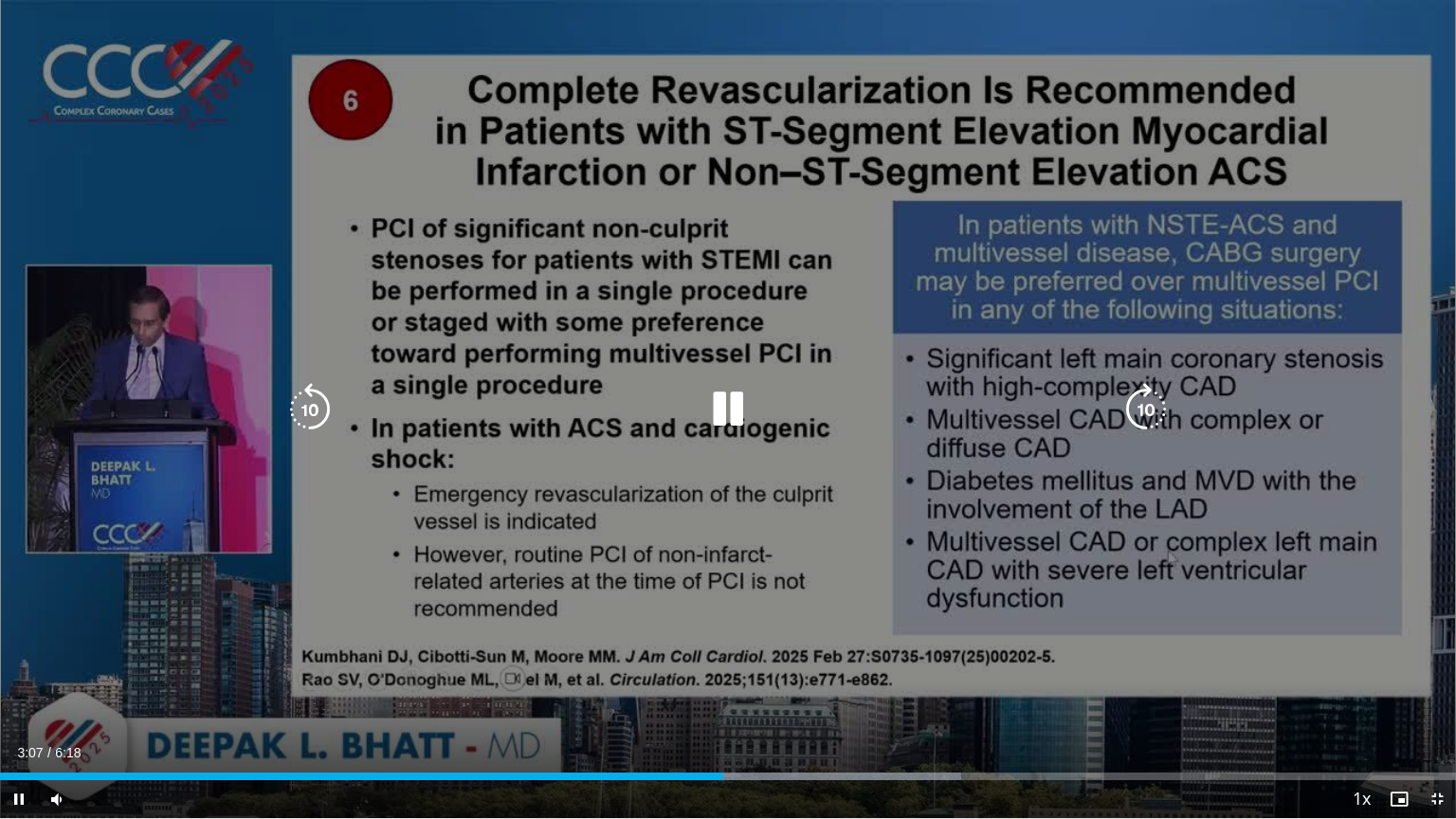 click at bounding box center [728, 410] 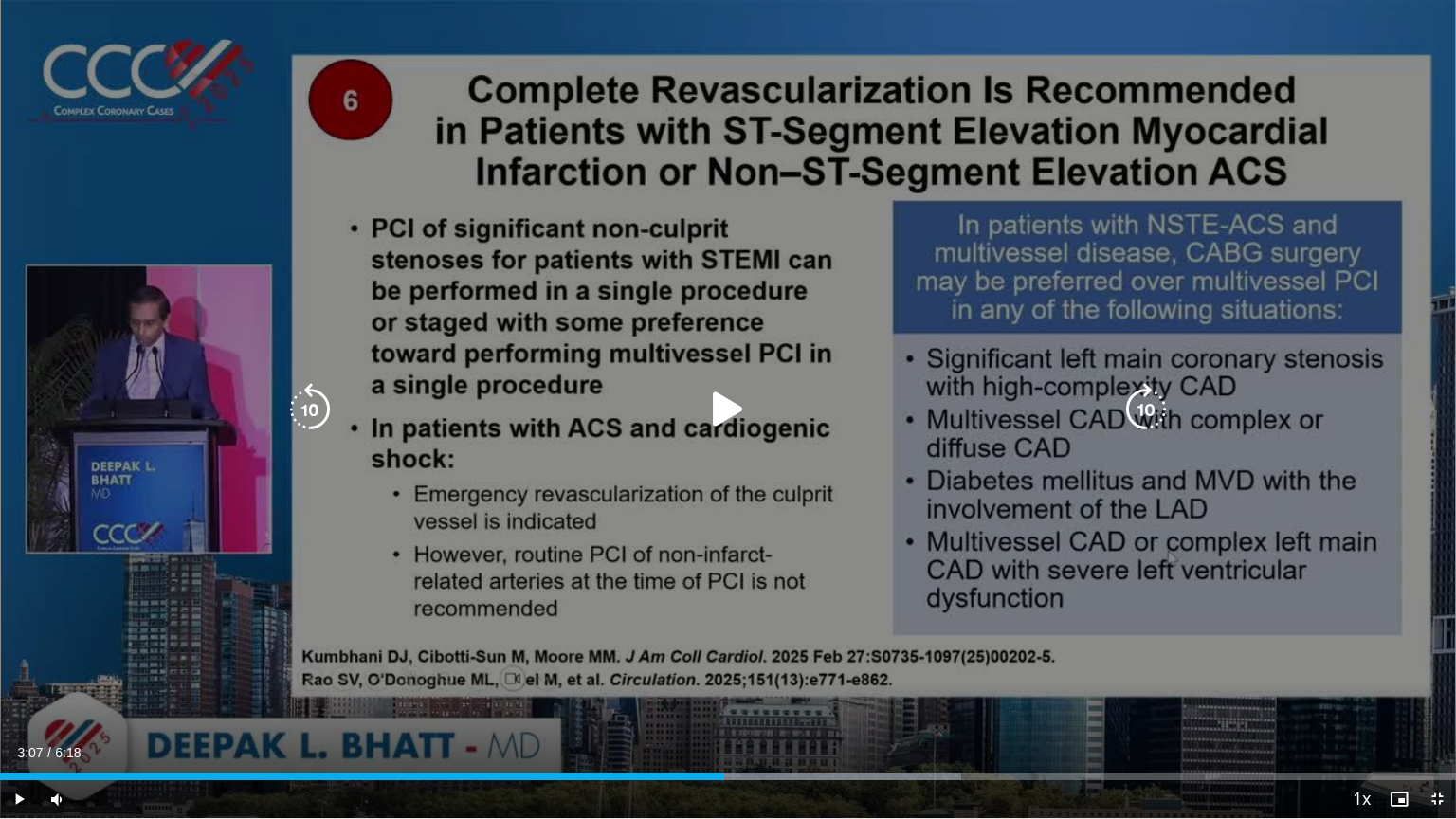 click at bounding box center [728, 410] 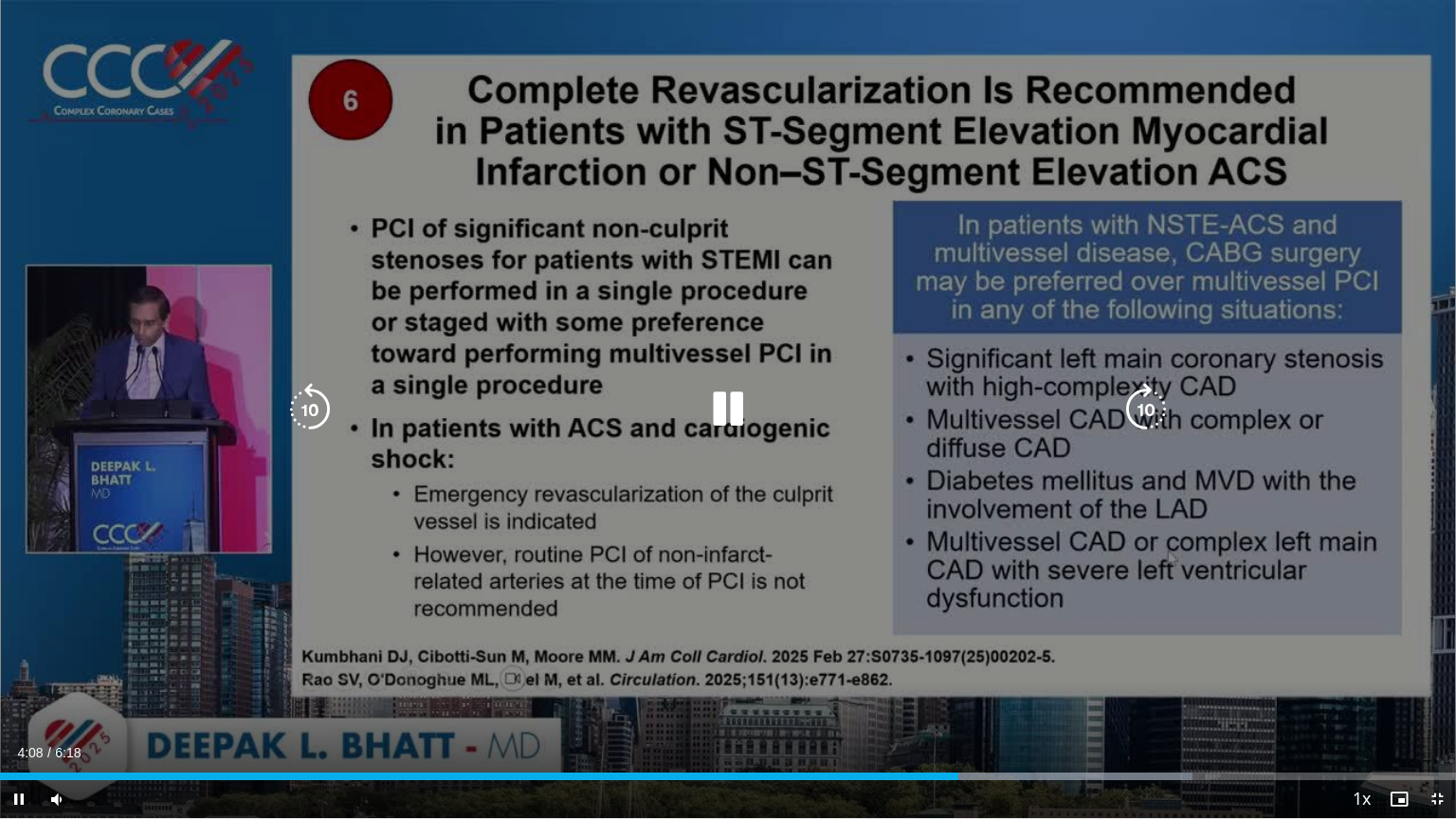 click at bounding box center [728, 410] 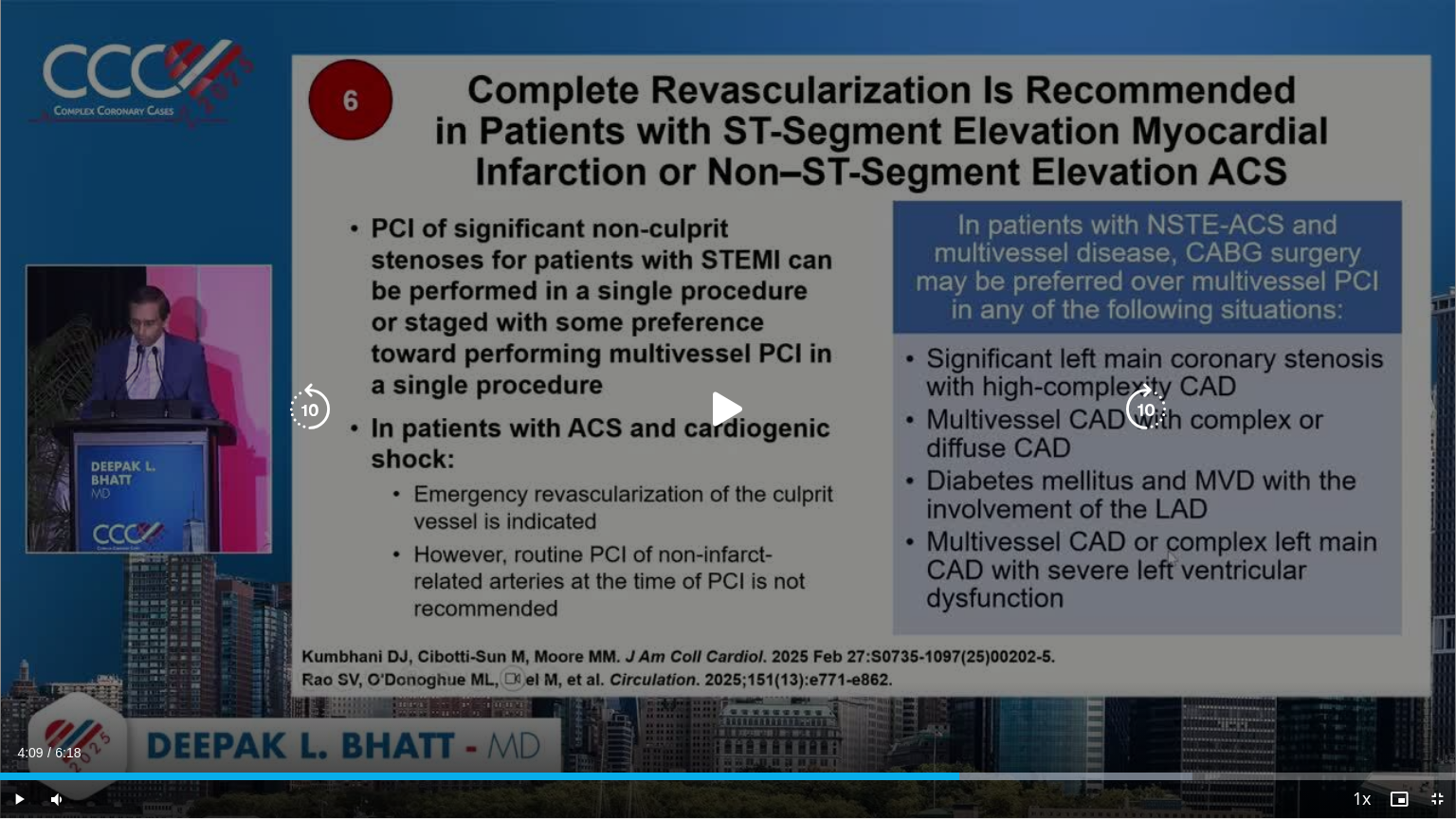 click at bounding box center [728, 410] 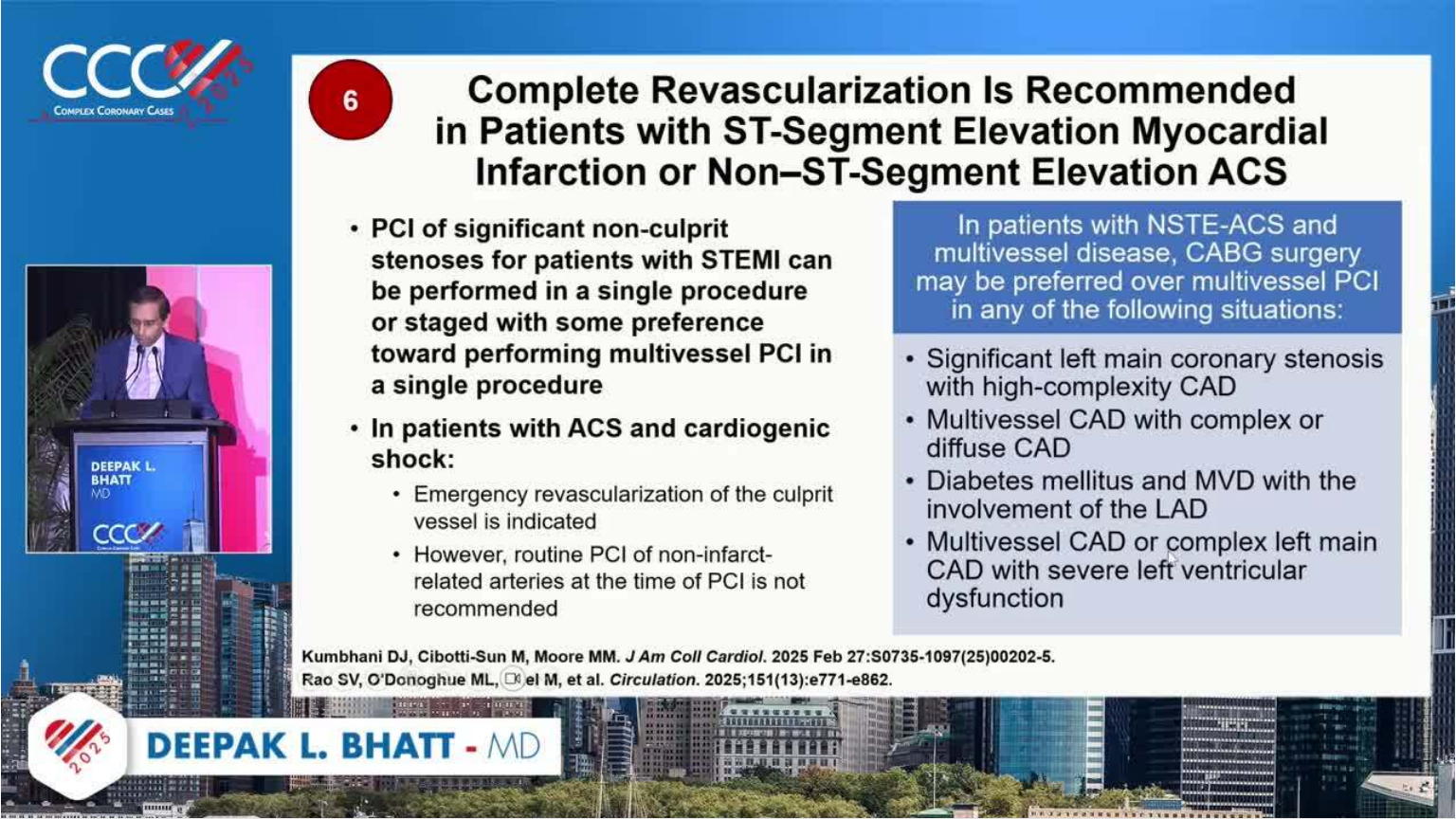 click on "10 seconds
Tap to unmute" at bounding box center (728, 409) 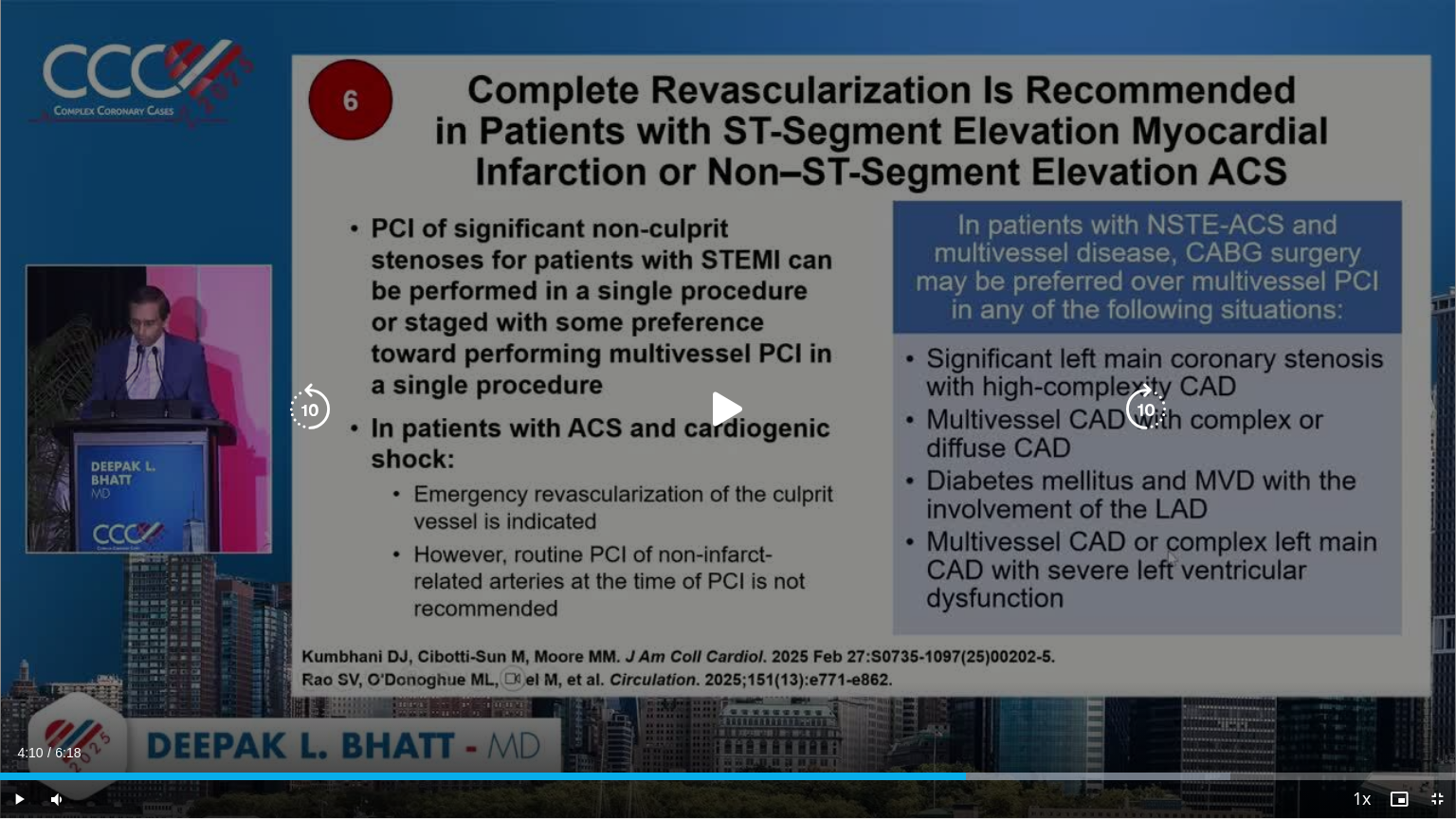 click at bounding box center (728, 410) 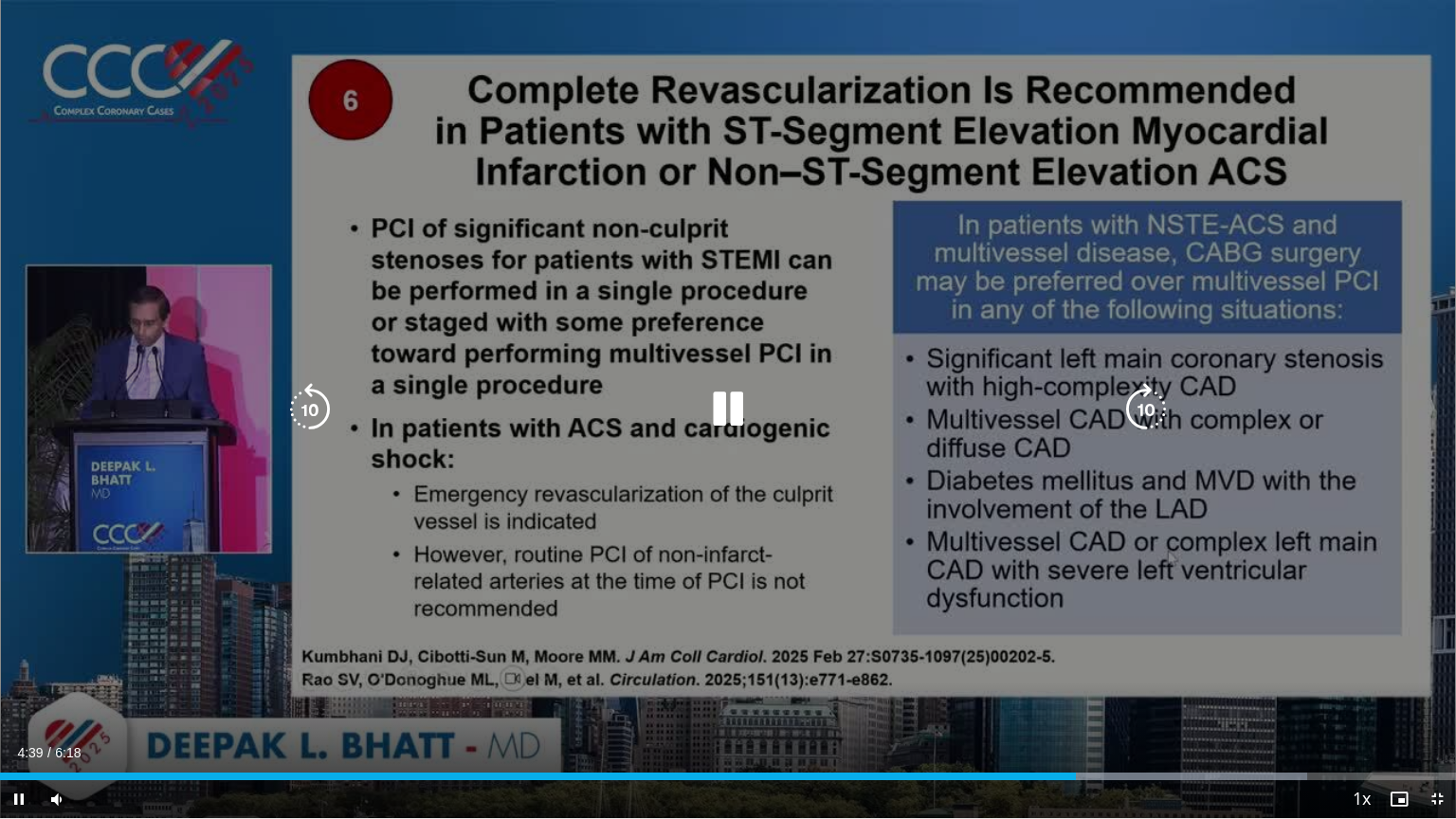 click at bounding box center [728, 410] 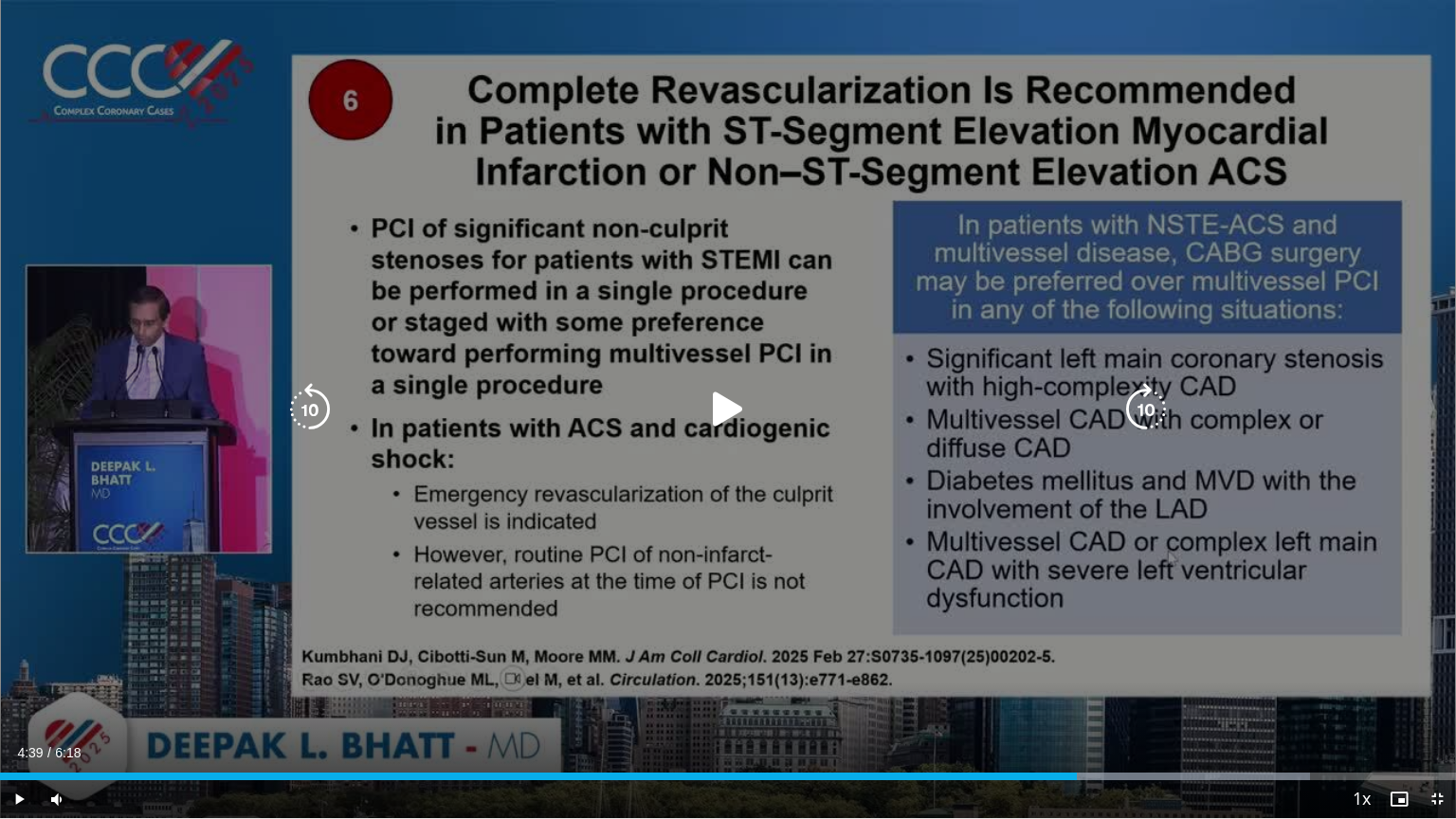 click at bounding box center [728, 410] 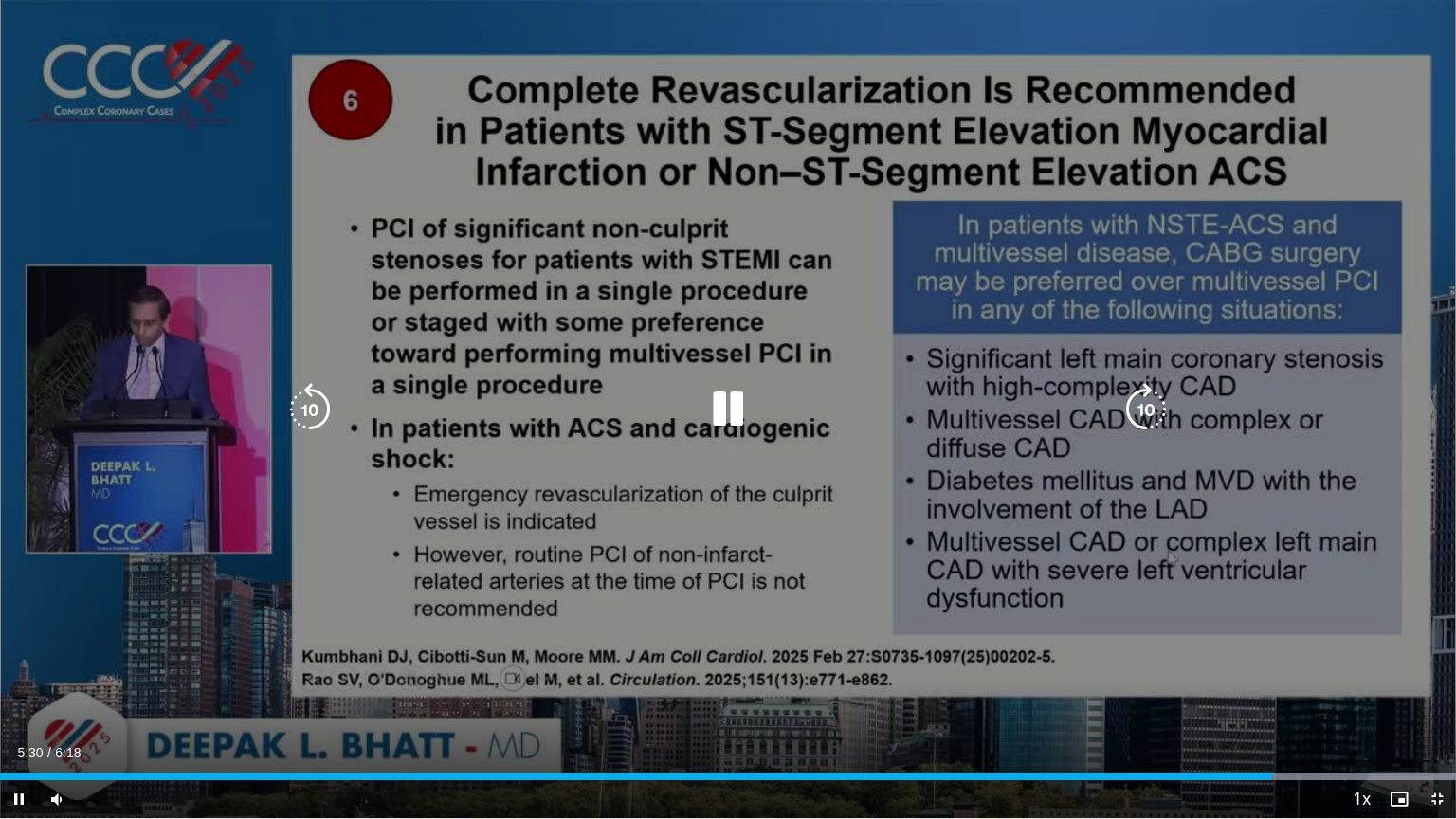 click at bounding box center [728, 410] 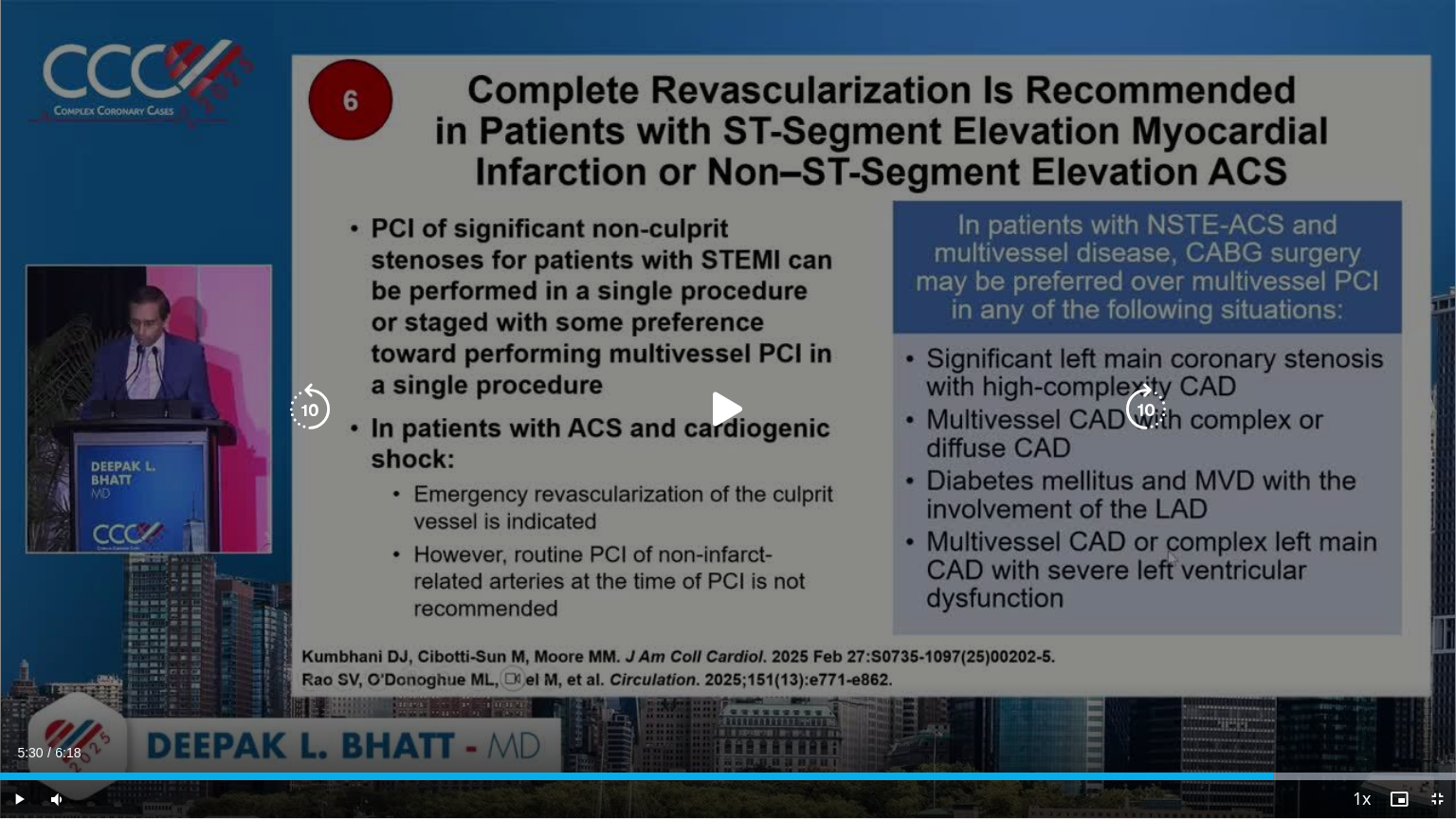 click on "10 seconds
Tap to unmute" at bounding box center (728, 409) 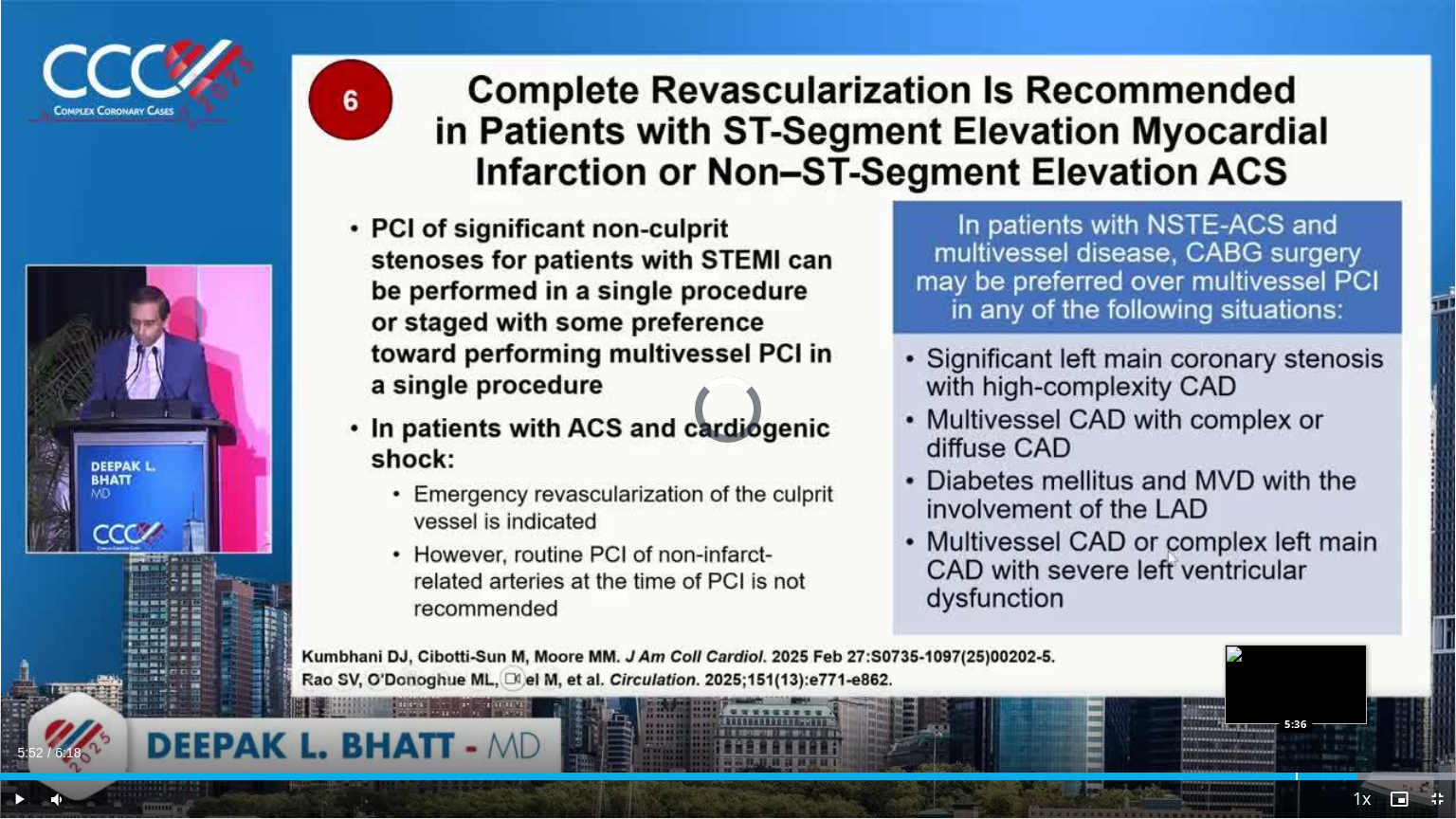 click at bounding box center (1297, 776) 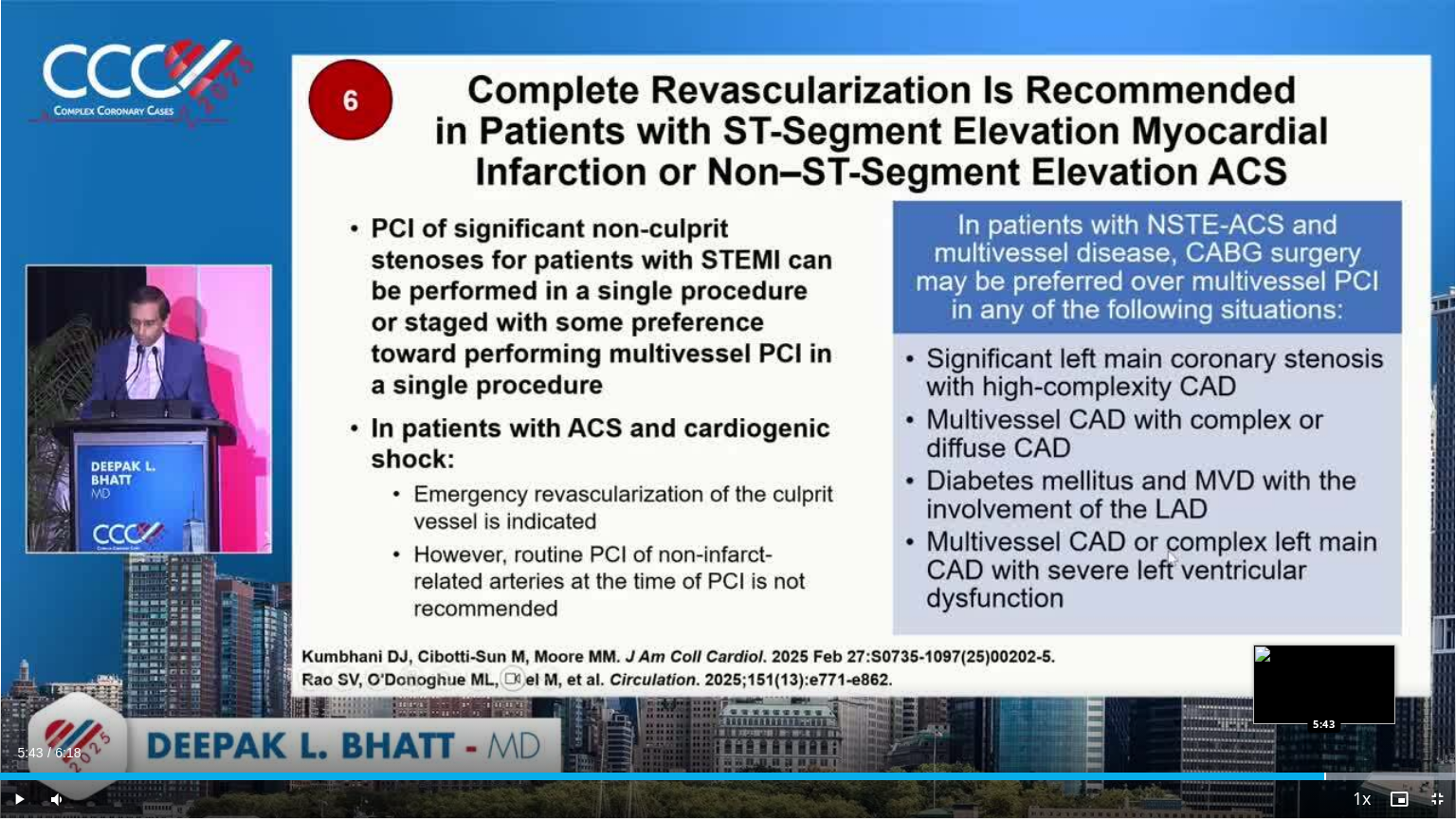 click at bounding box center [1325, 776] 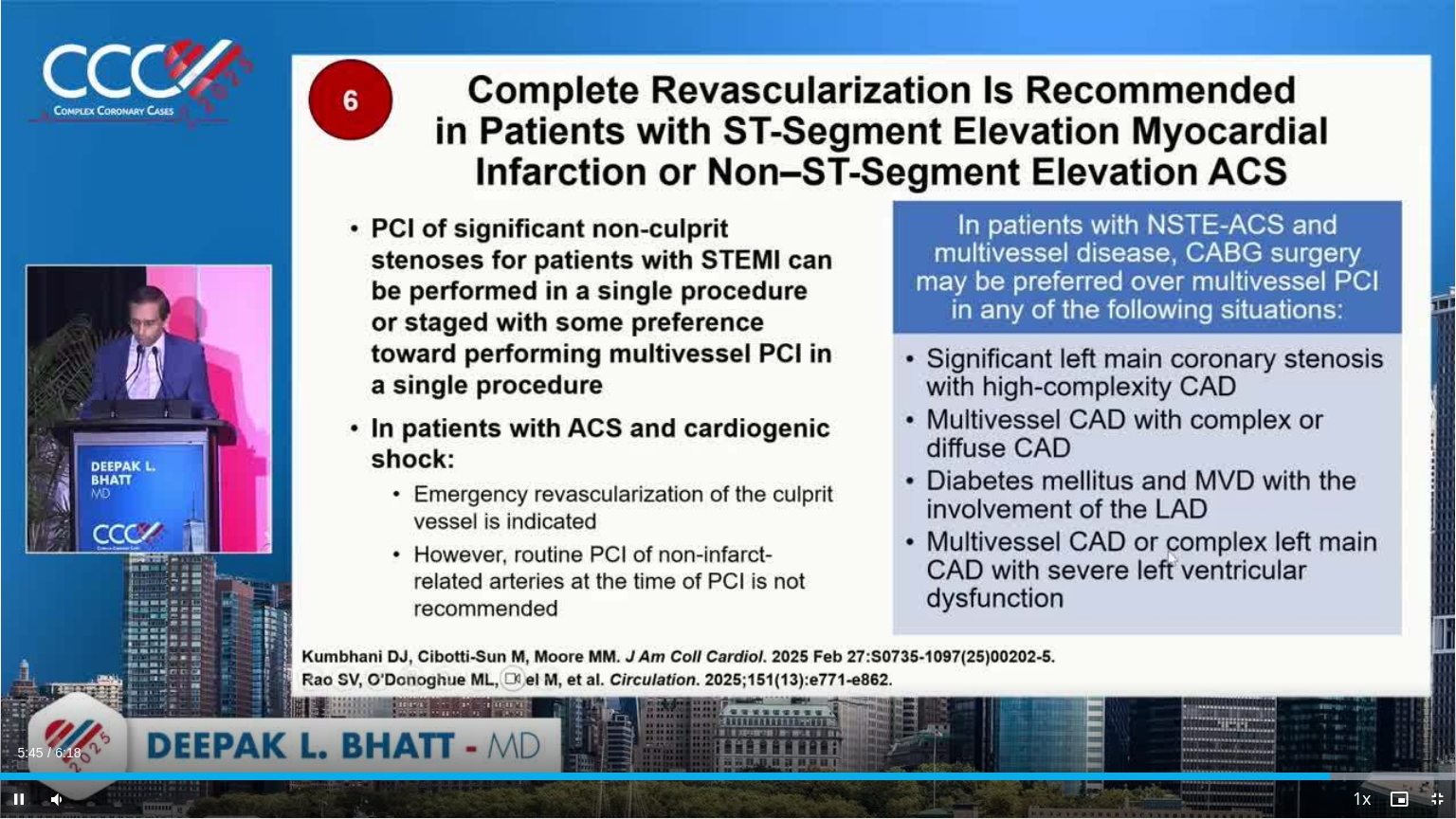 click at bounding box center [19, 799] 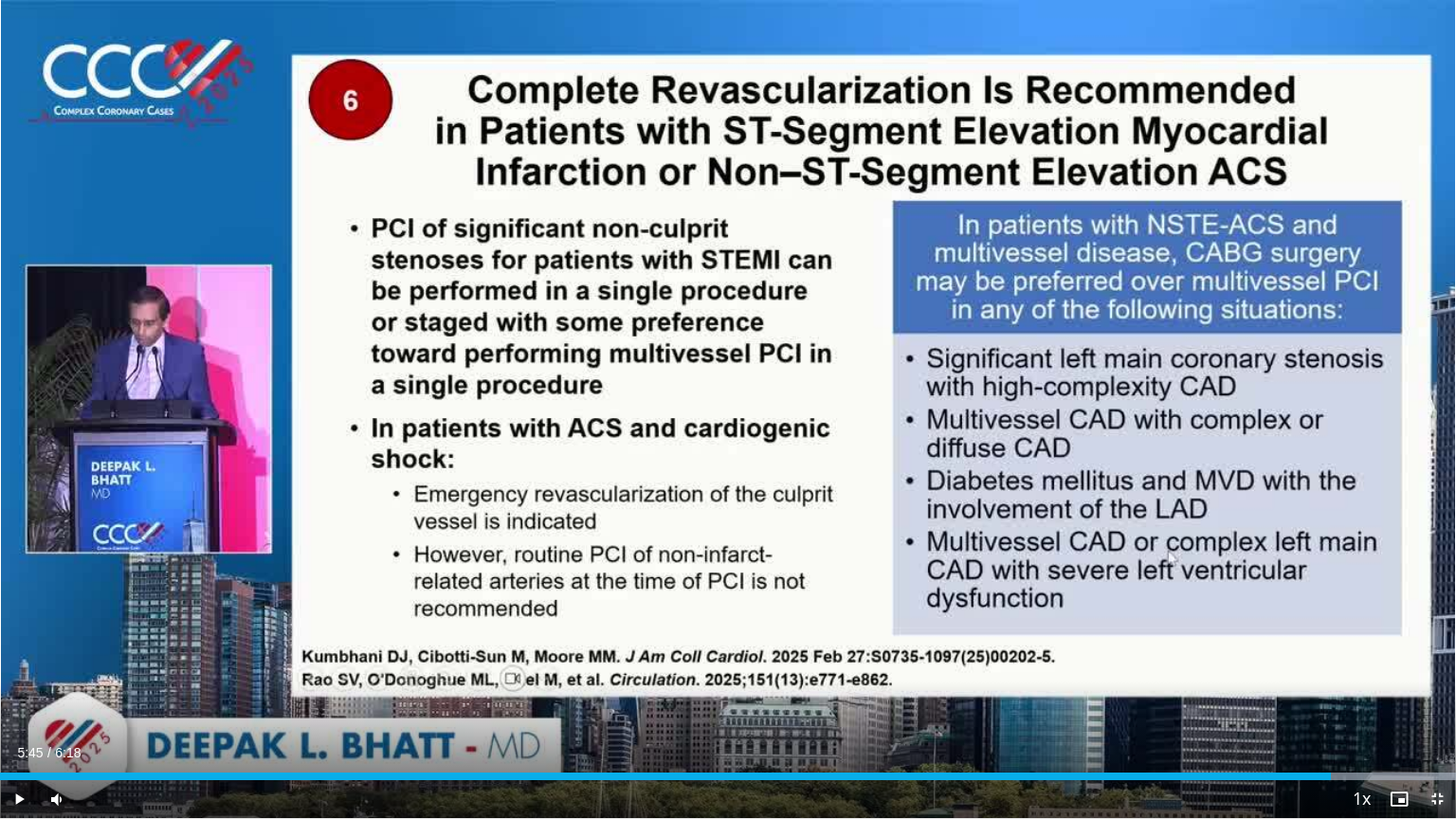 click at bounding box center (1437, 799) 